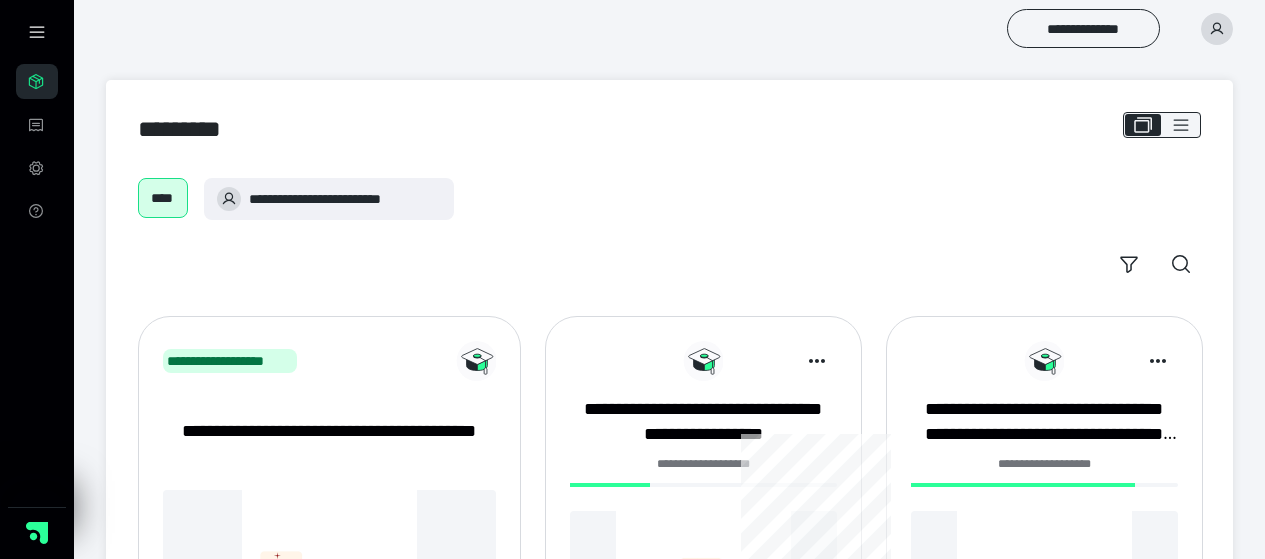 scroll, scrollTop: 0, scrollLeft: 0, axis: both 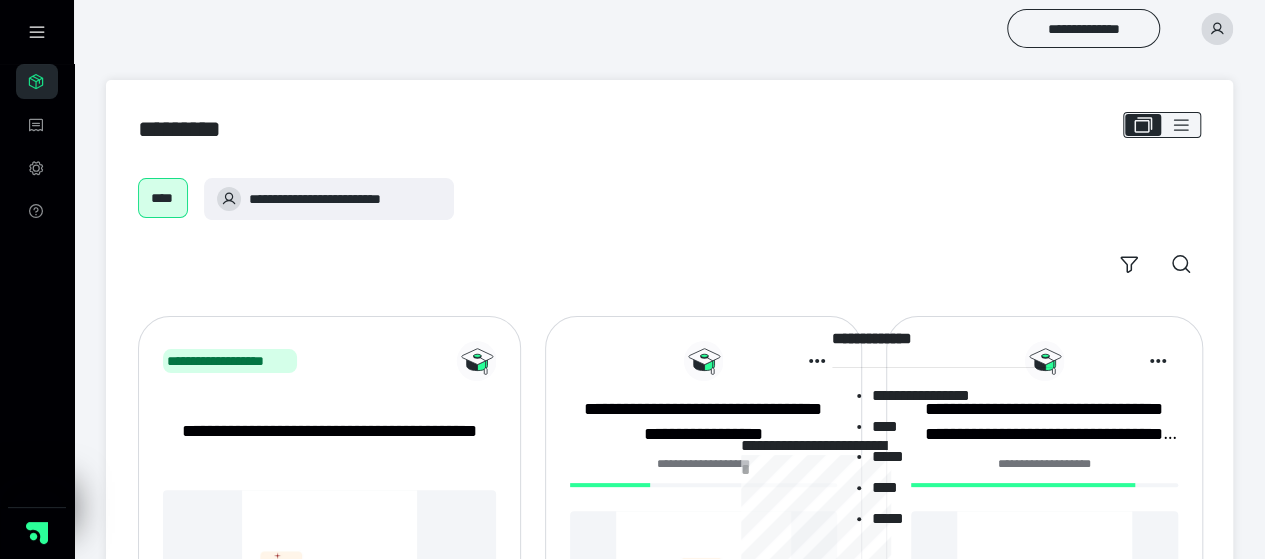 click on "**********" at bounding box center (962, 399) 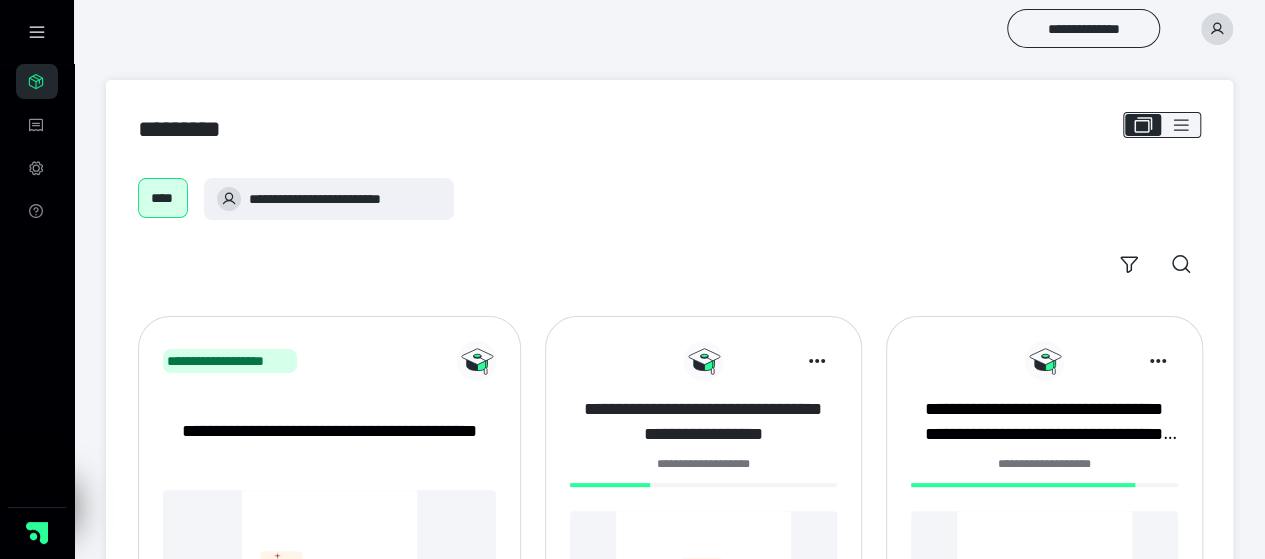 click on "**********" at bounding box center (703, 422) 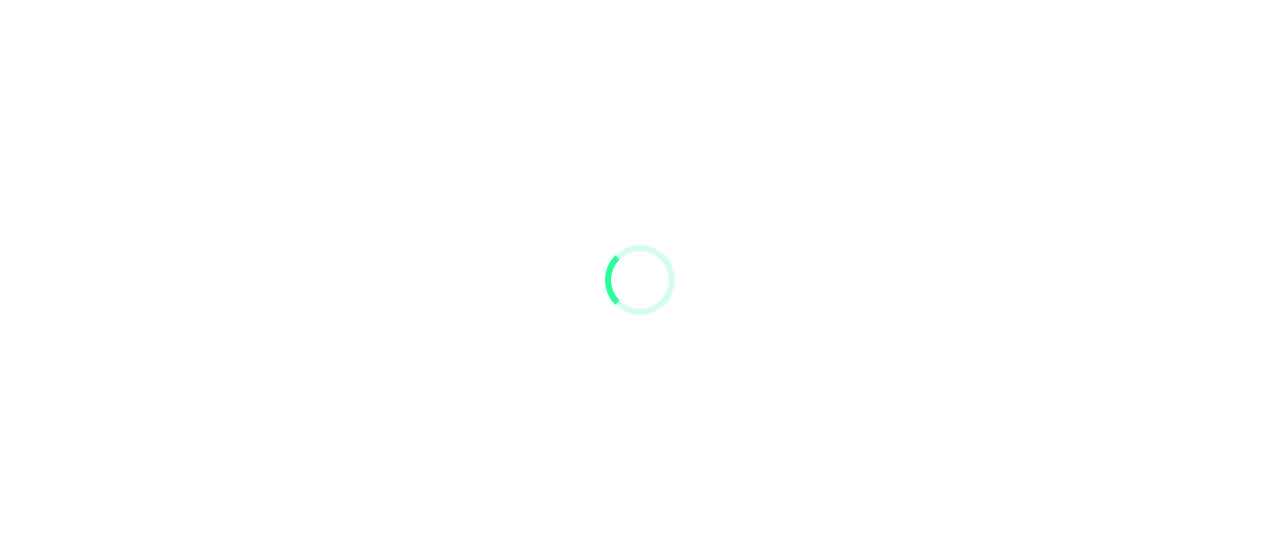 scroll, scrollTop: 0, scrollLeft: 0, axis: both 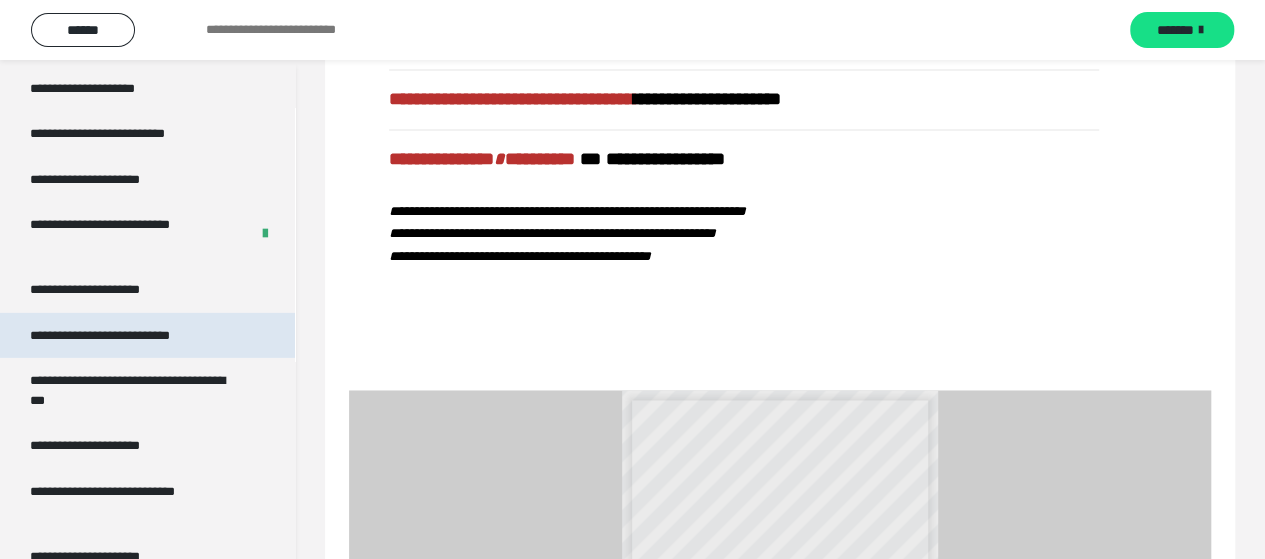 click on "**********" at bounding box center [127, 336] 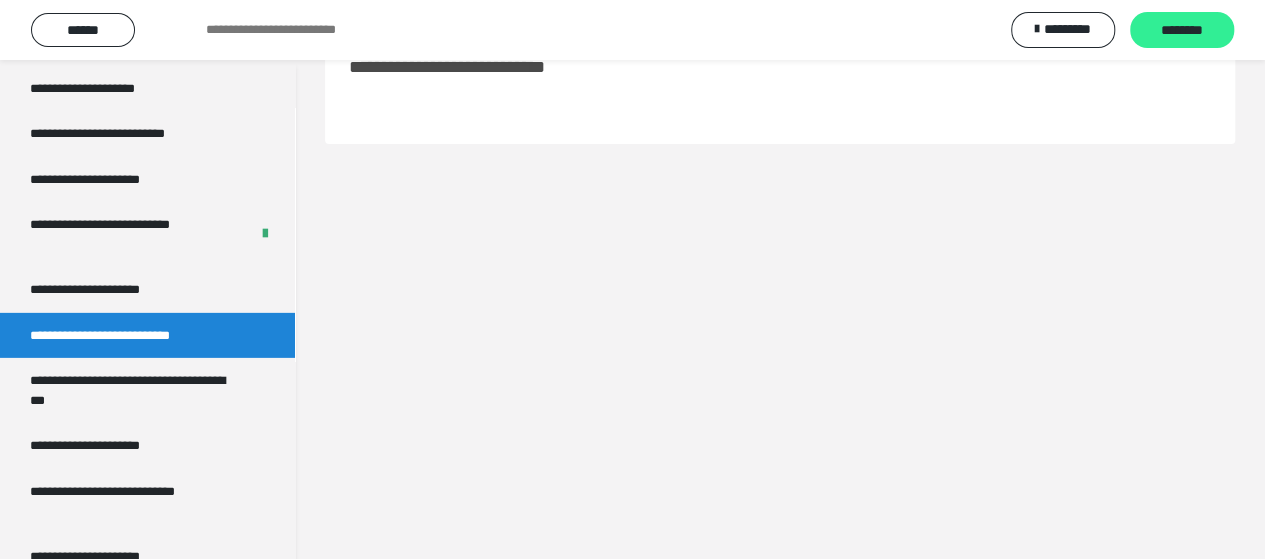 scroll, scrollTop: 60, scrollLeft: 0, axis: vertical 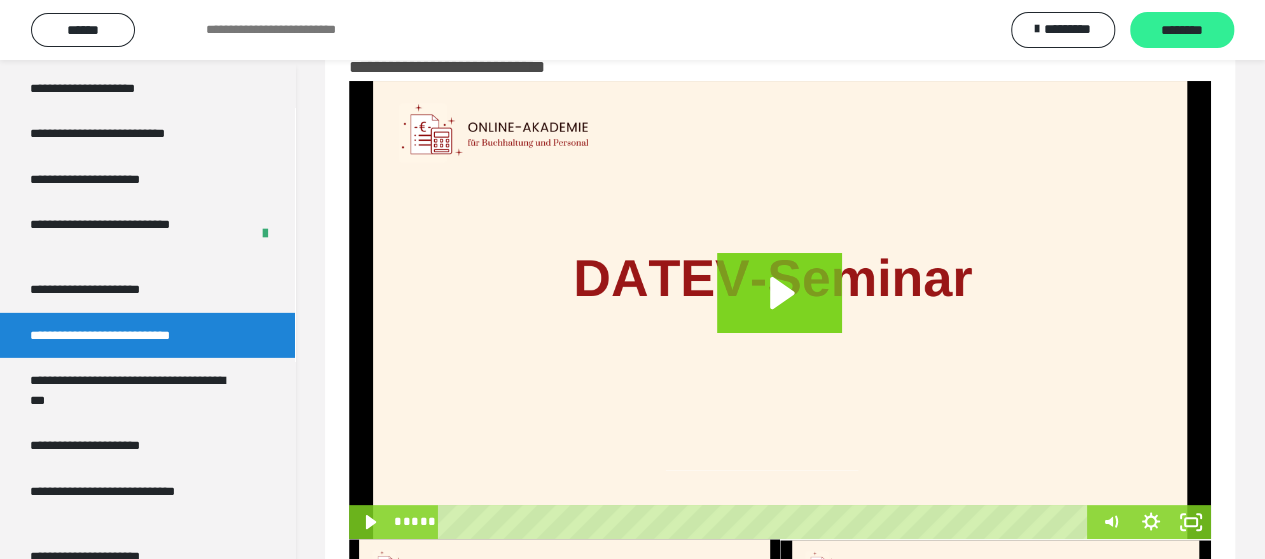 click on "********" at bounding box center [1182, 31] 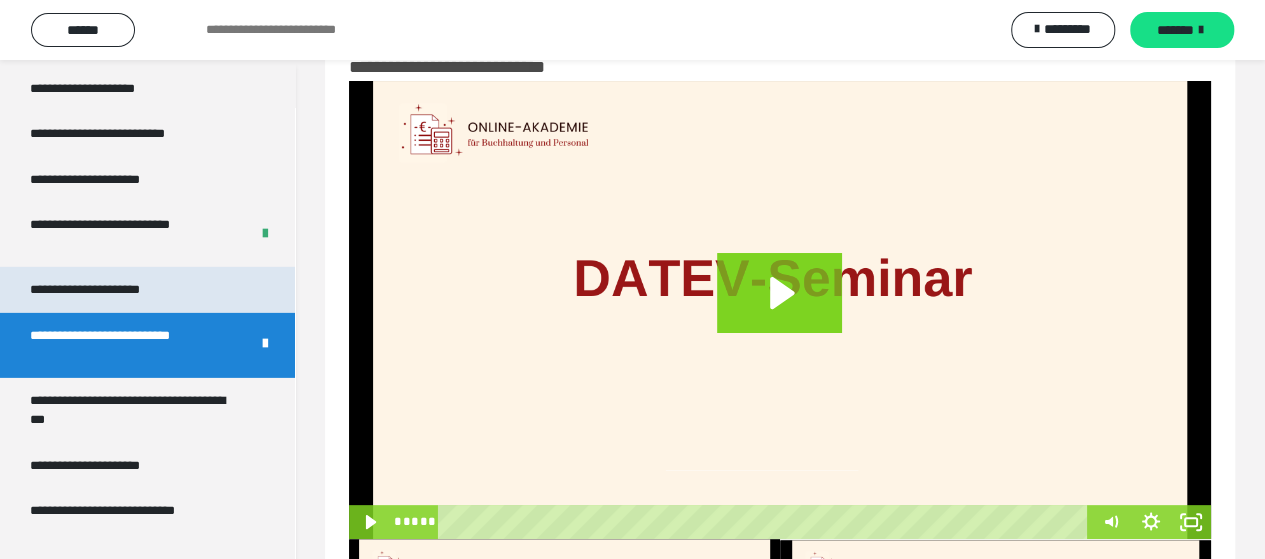 click on "**********" at bounding box center [107, 290] 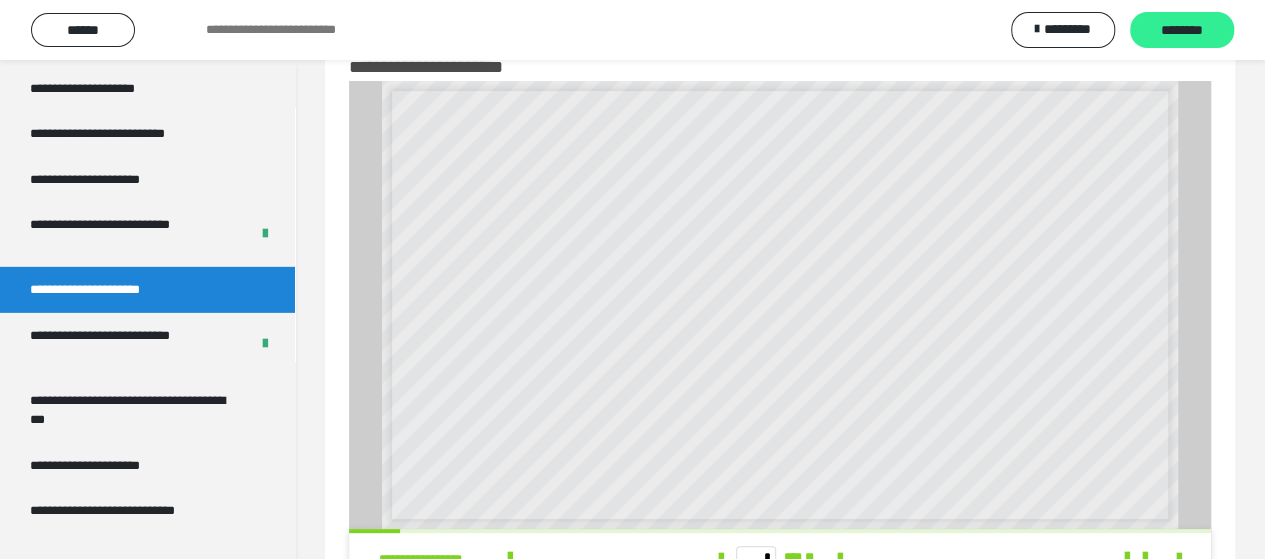 click on "********" at bounding box center [1182, 31] 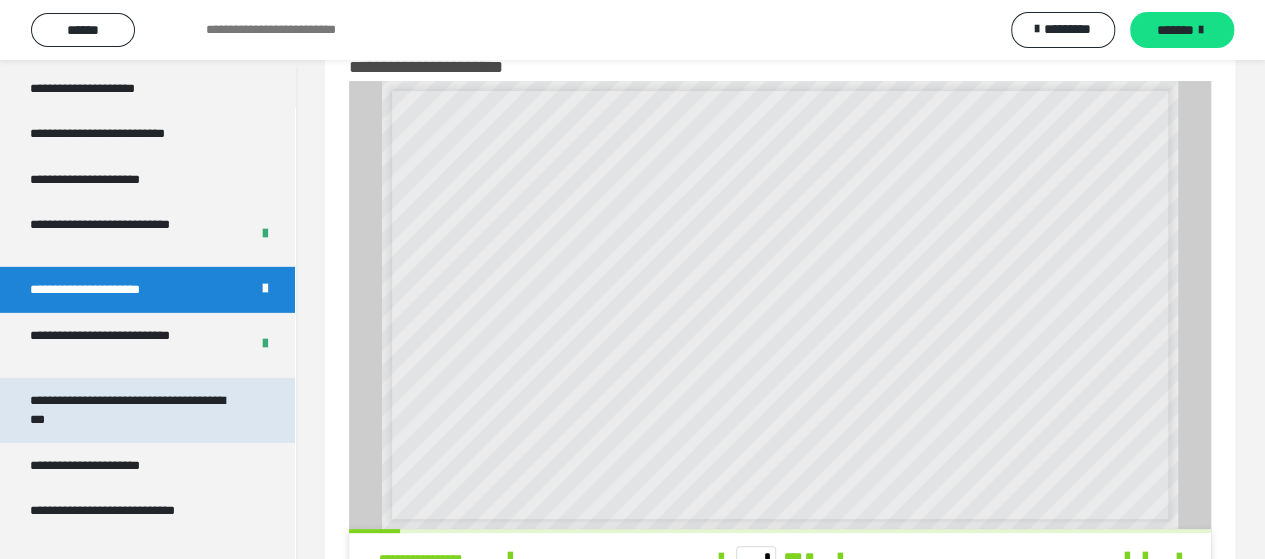click on "**********" at bounding box center (132, 410) 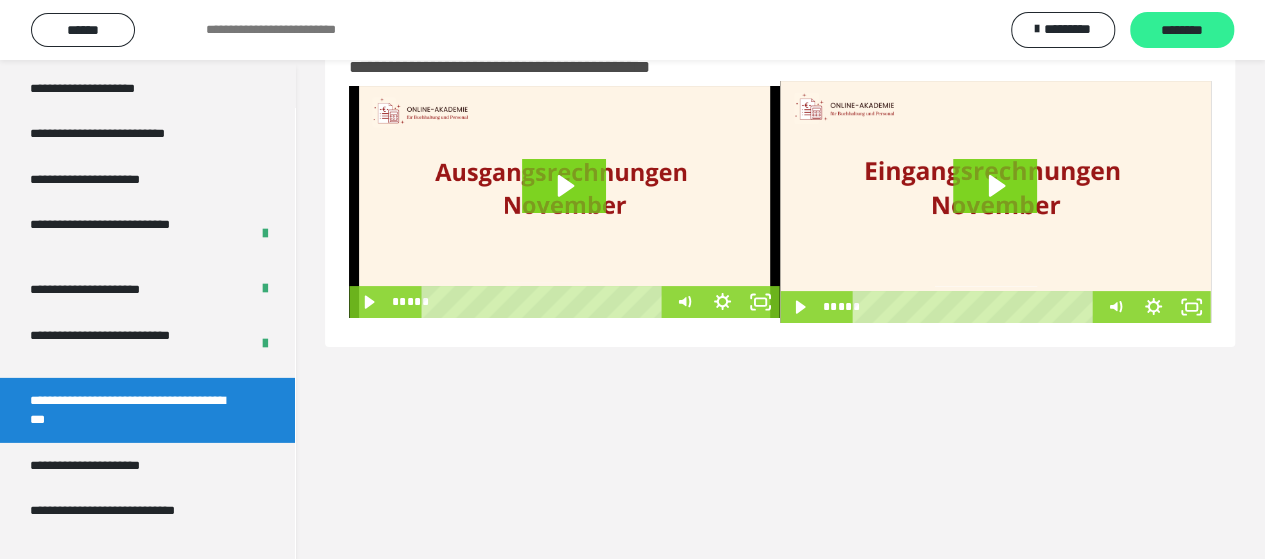 click on "********" at bounding box center (1182, 31) 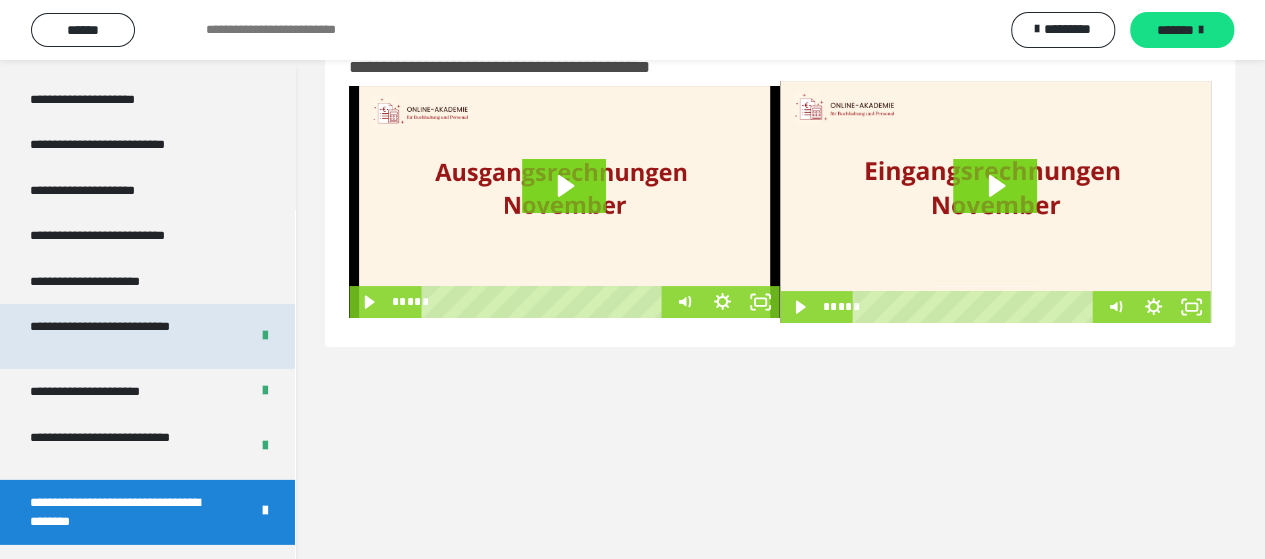 scroll, scrollTop: 2800, scrollLeft: 0, axis: vertical 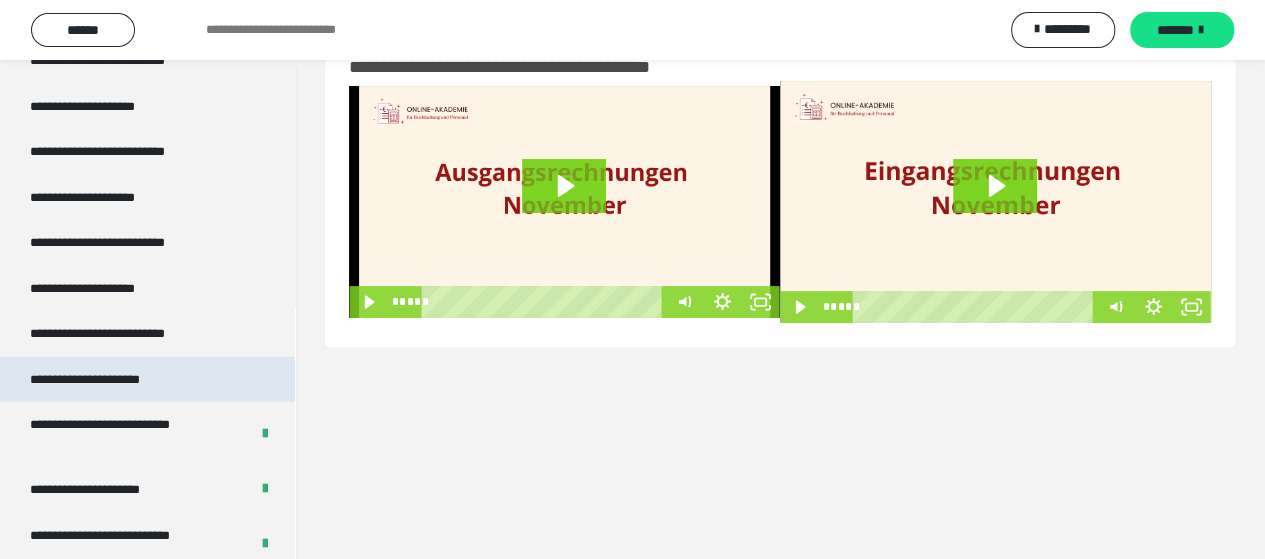 click on "**********" at bounding box center [109, 380] 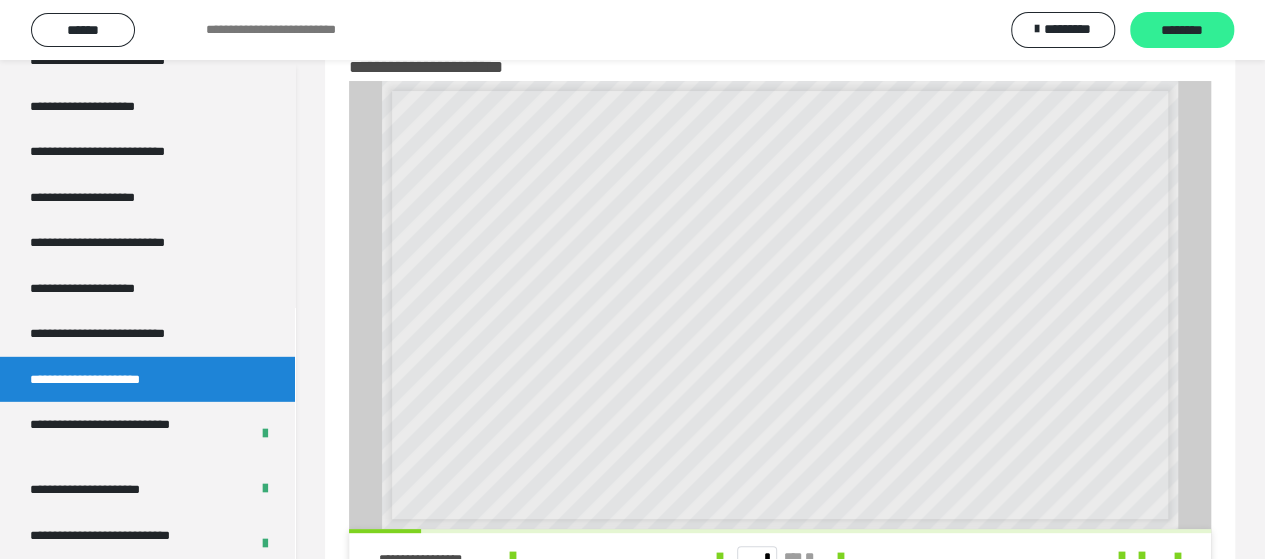 click on "********" at bounding box center [1182, 31] 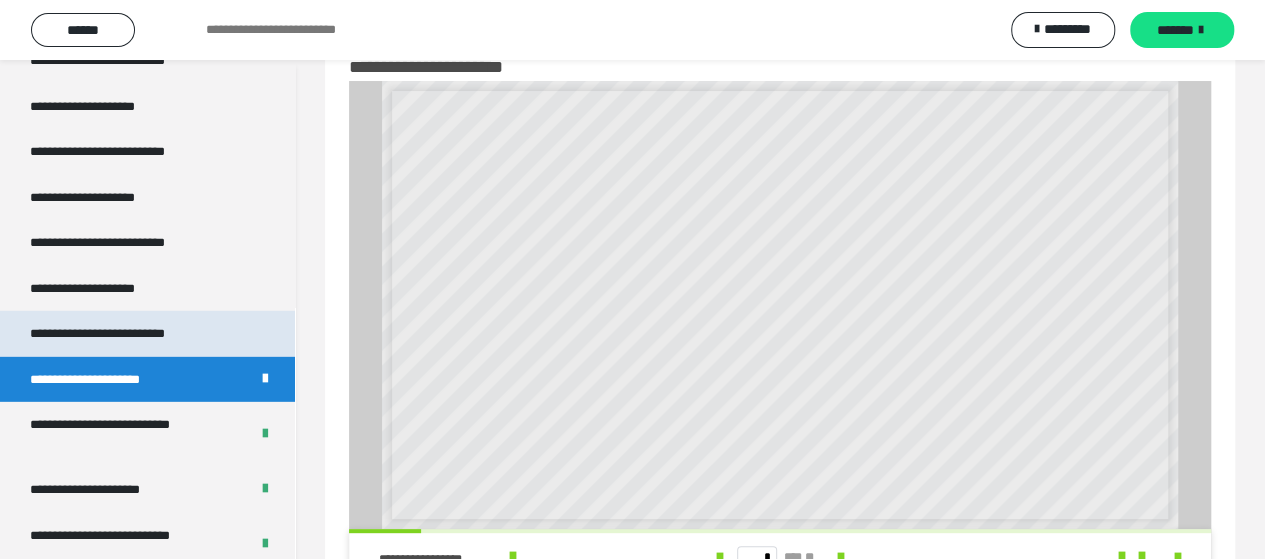 click on "**********" at bounding box center (127, 334) 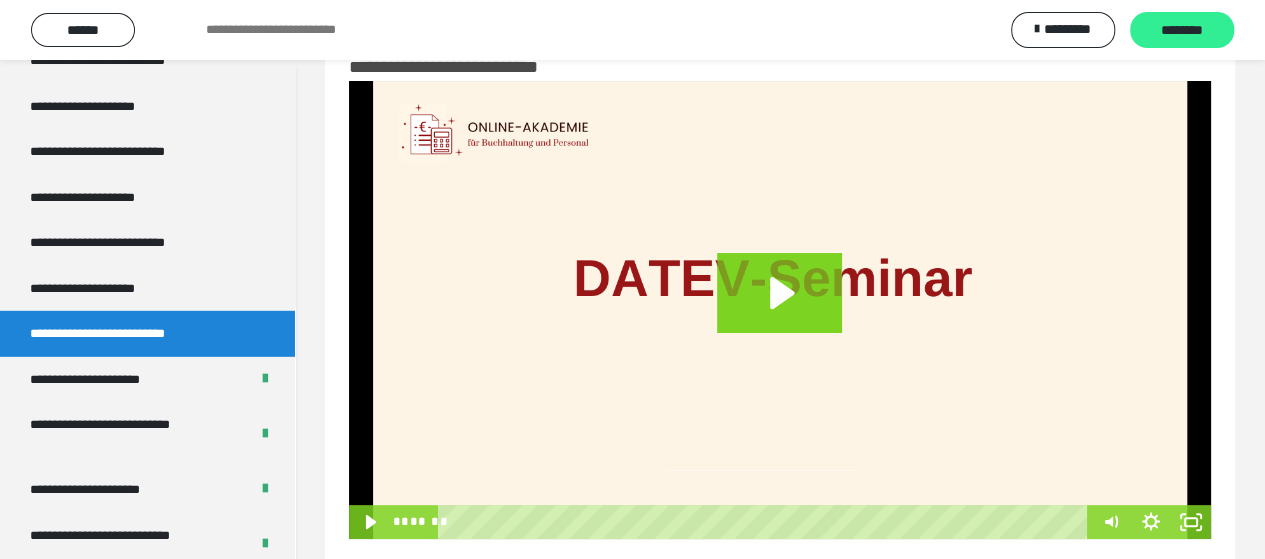click on "********" at bounding box center [1182, 31] 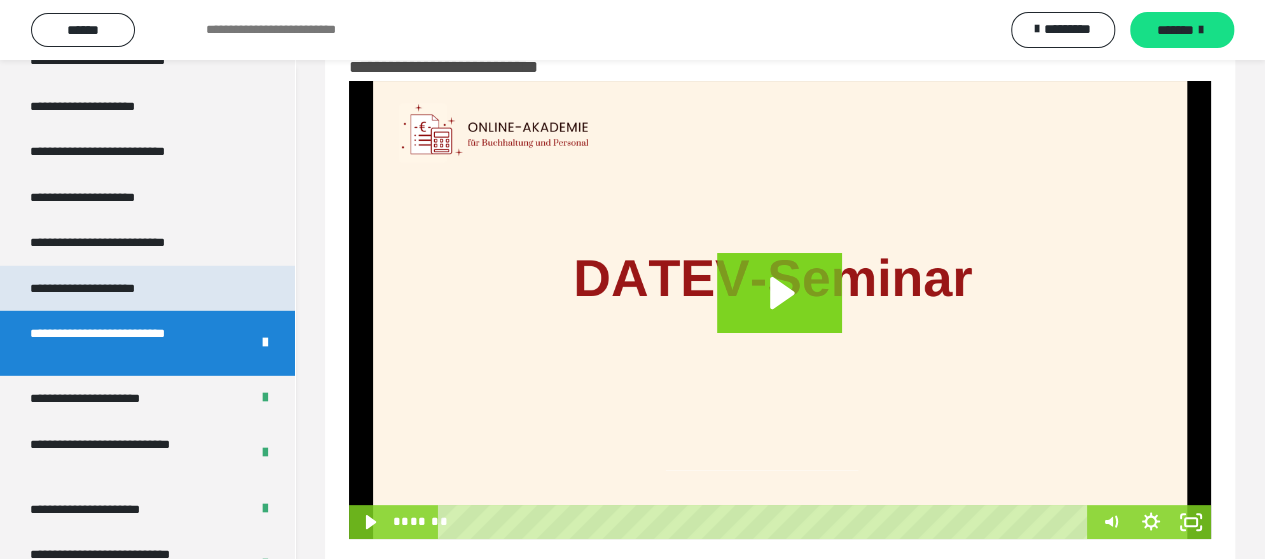 click on "**********" at bounding box center [106, 289] 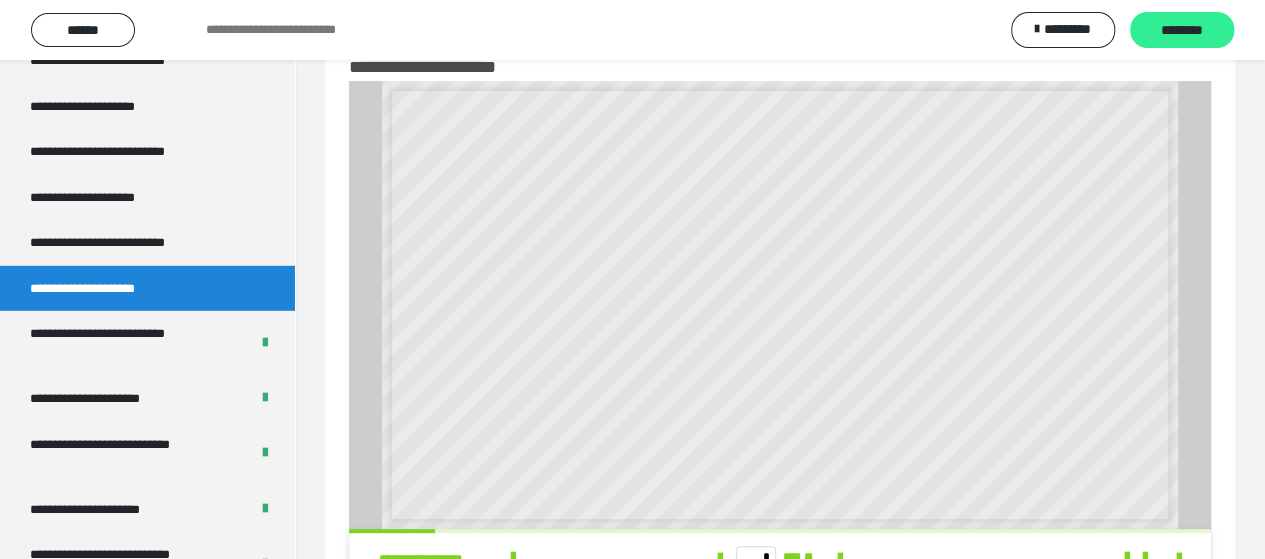 click on "********" at bounding box center [1182, 30] 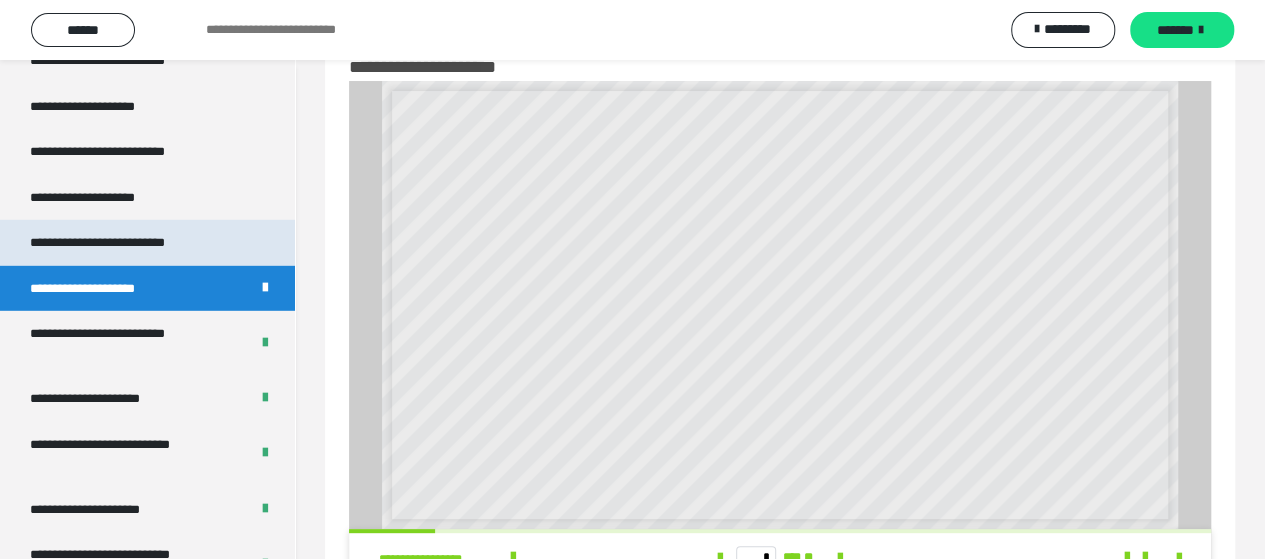 click on "**********" at bounding box center (126, 243) 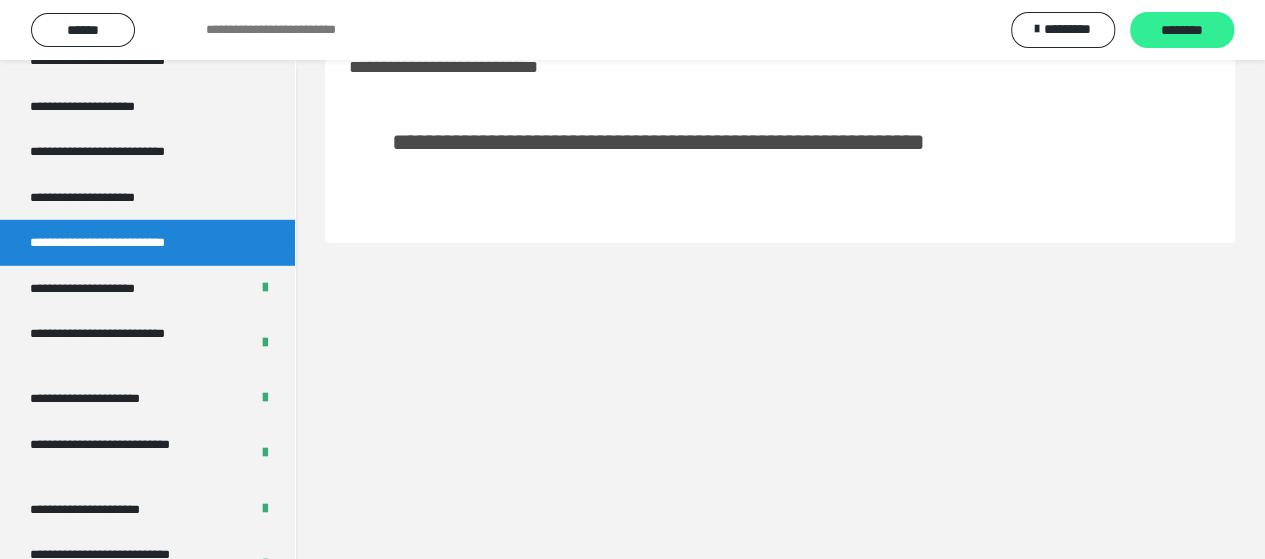 click on "********" at bounding box center [1182, 31] 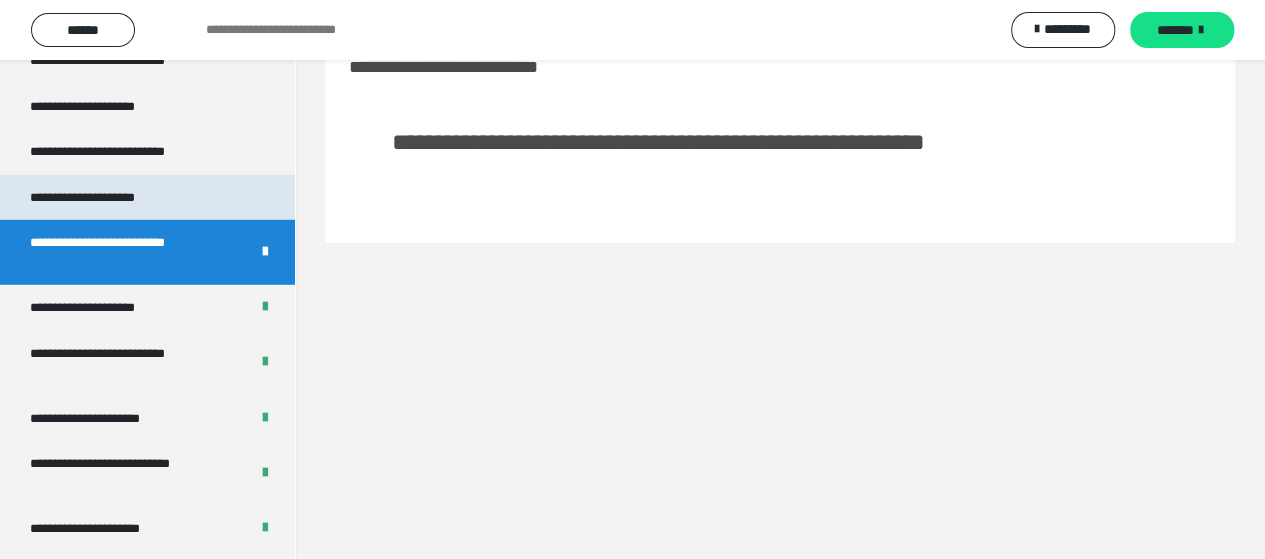 click on "**********" at bounding box center [106, 198] 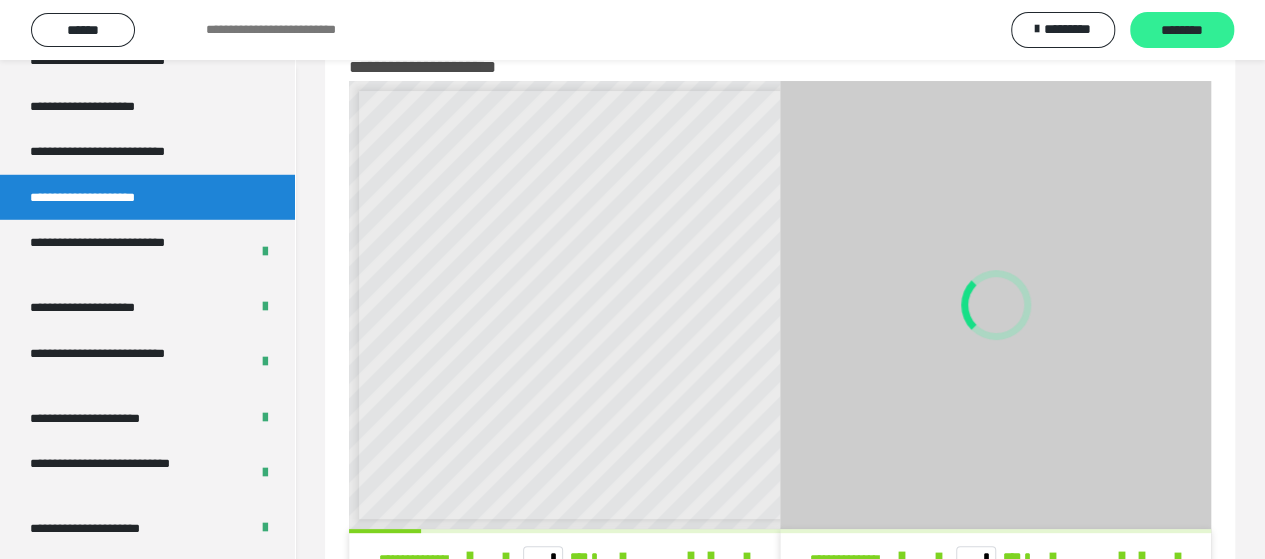 click on "********" at bounding box center [1182, 31] 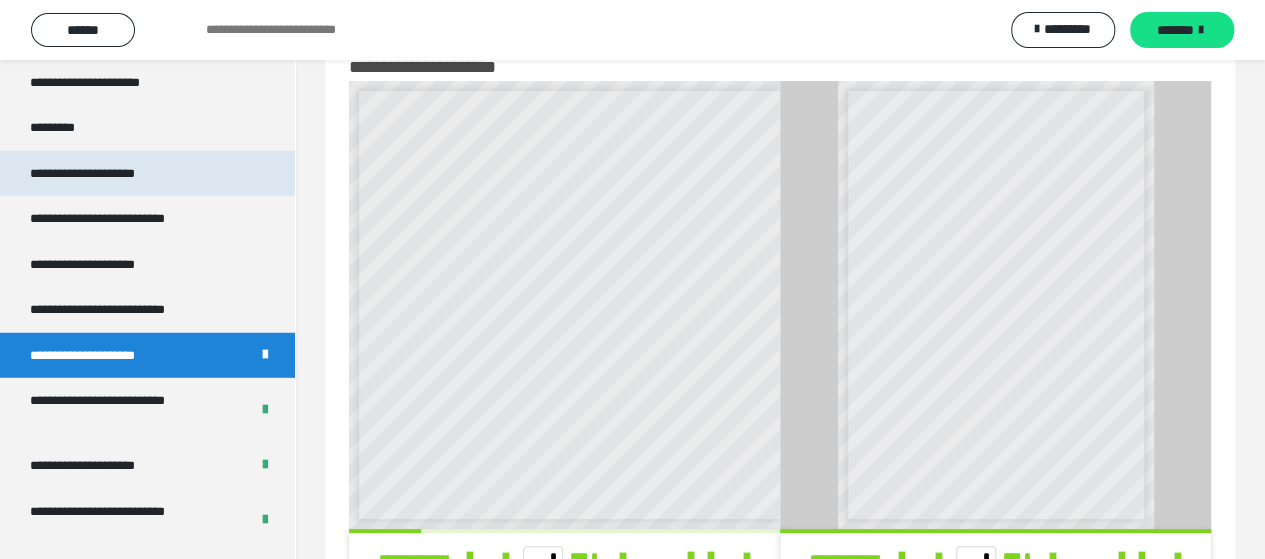 scroll, scrollTop: 2600, scrollLeft: 0, axis: vertical 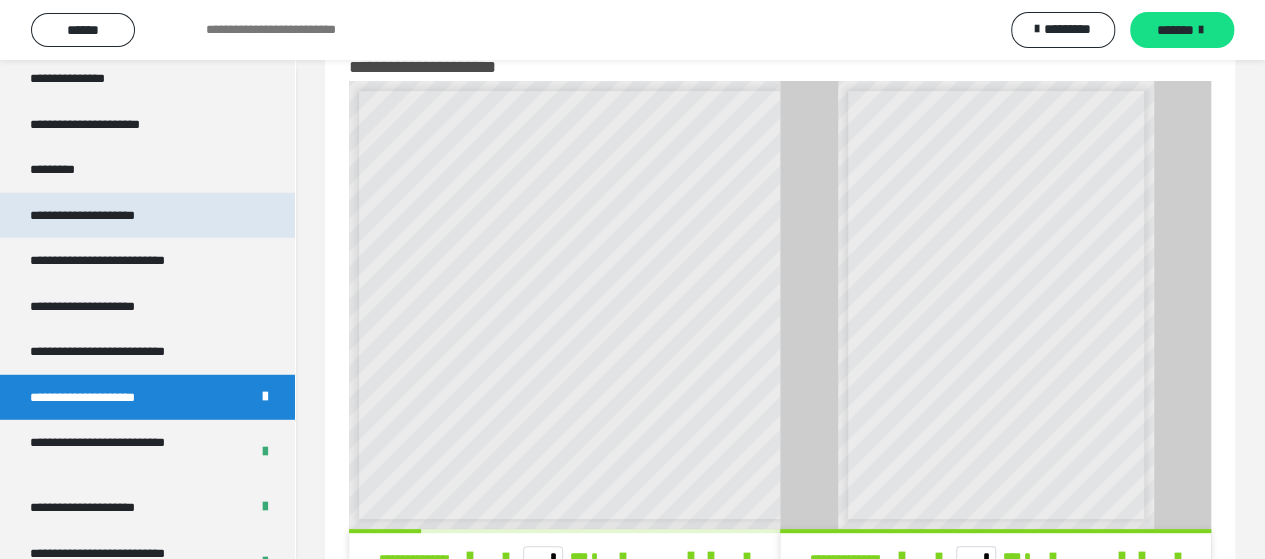 click on "**********" at bounding box center [104, 216] 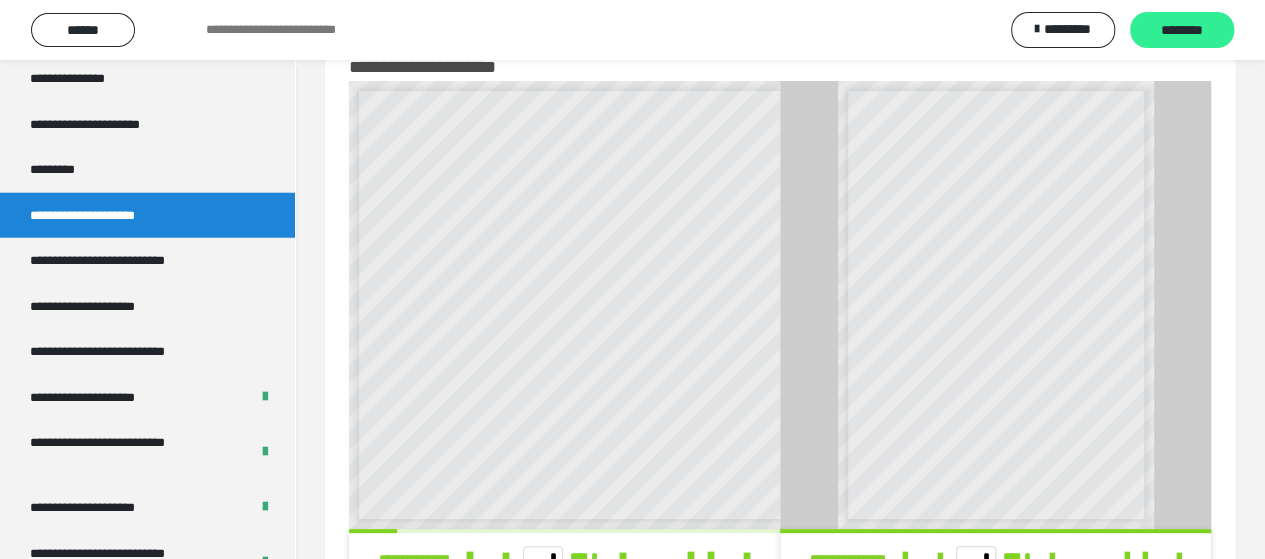 click on "********" at bounding box center (1182, 31) 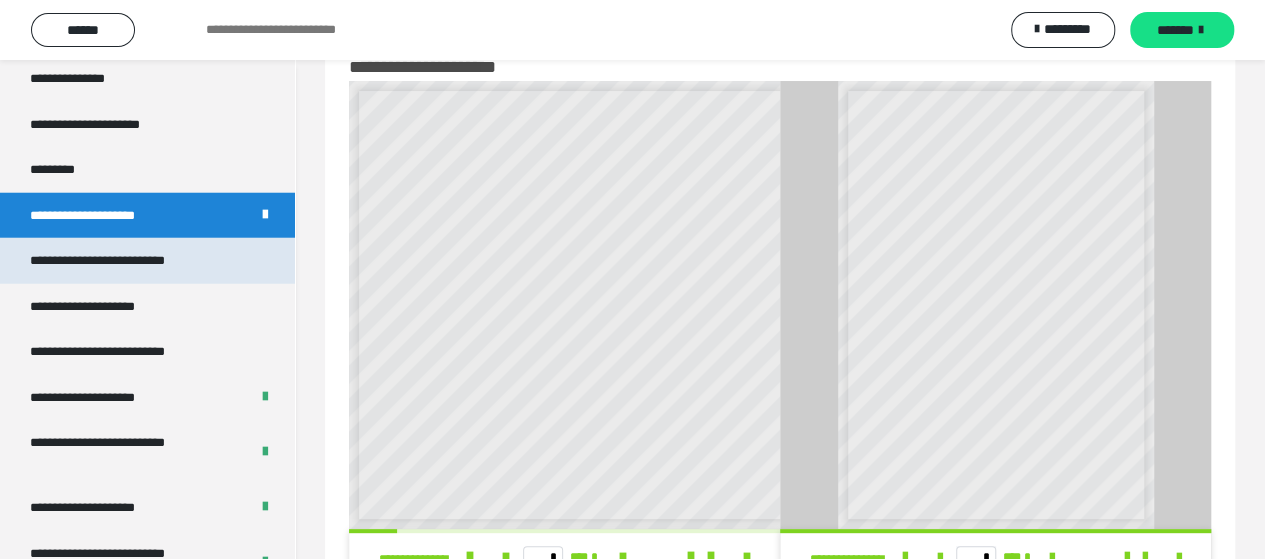 click on "**********" at bounding box center [125, 261] 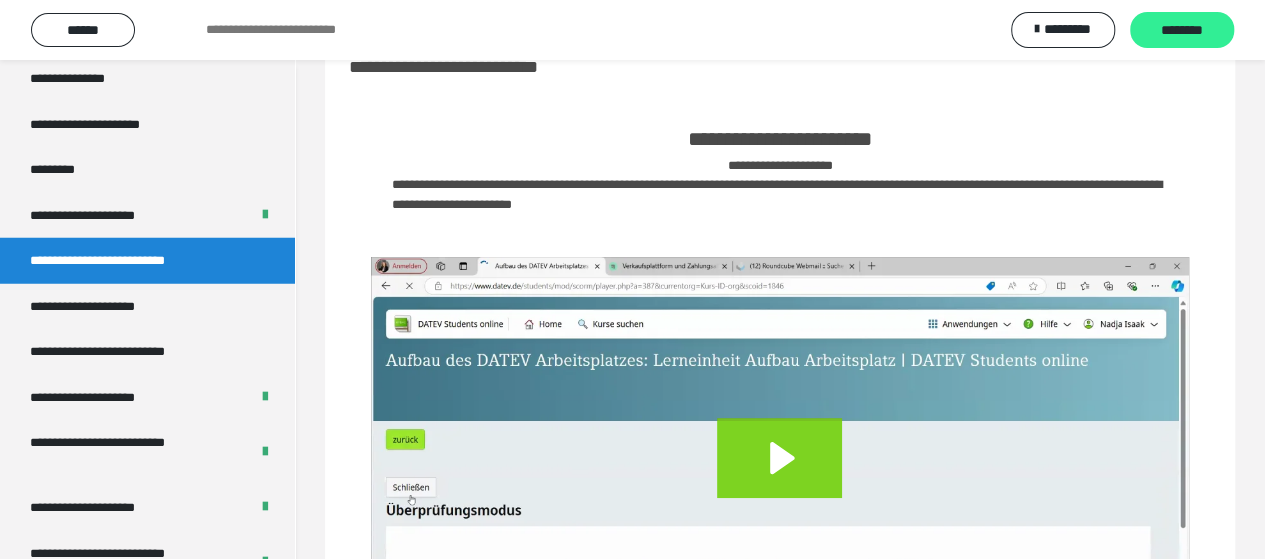 click on "********" at bounding box center [1182, 31] 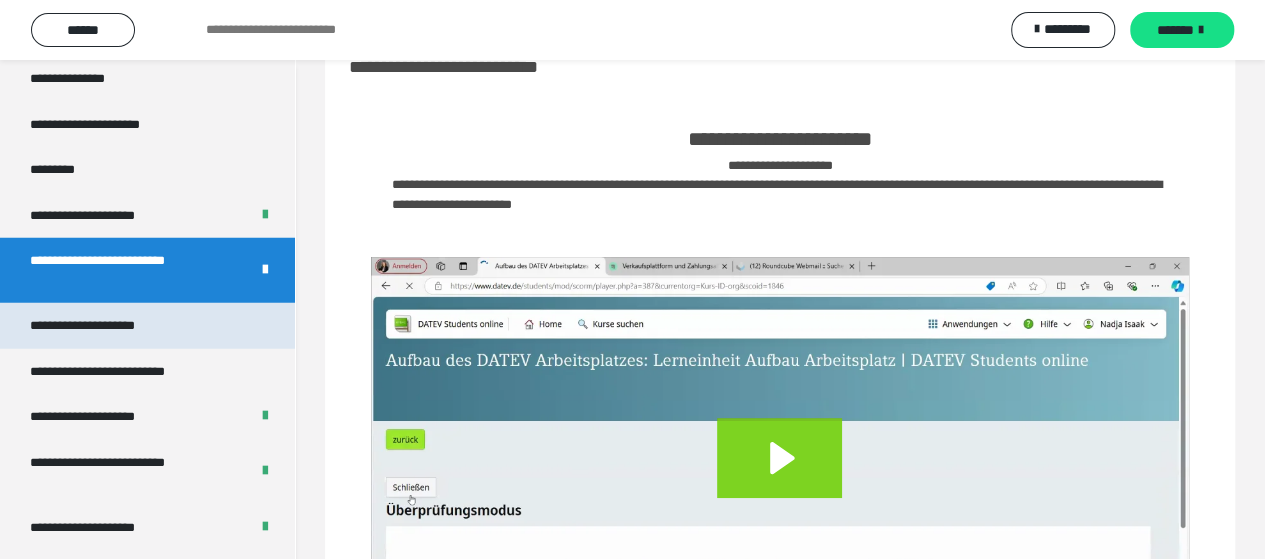 click on "**********" at bounding box center (106, 326) 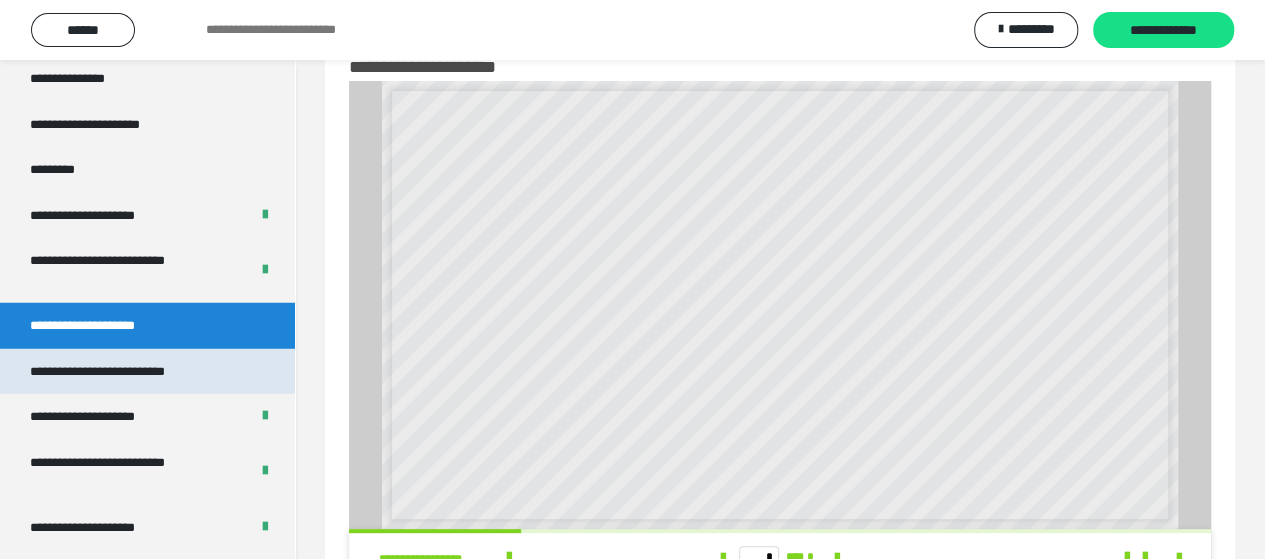 click on "**********" at bounding box center (126, 372) 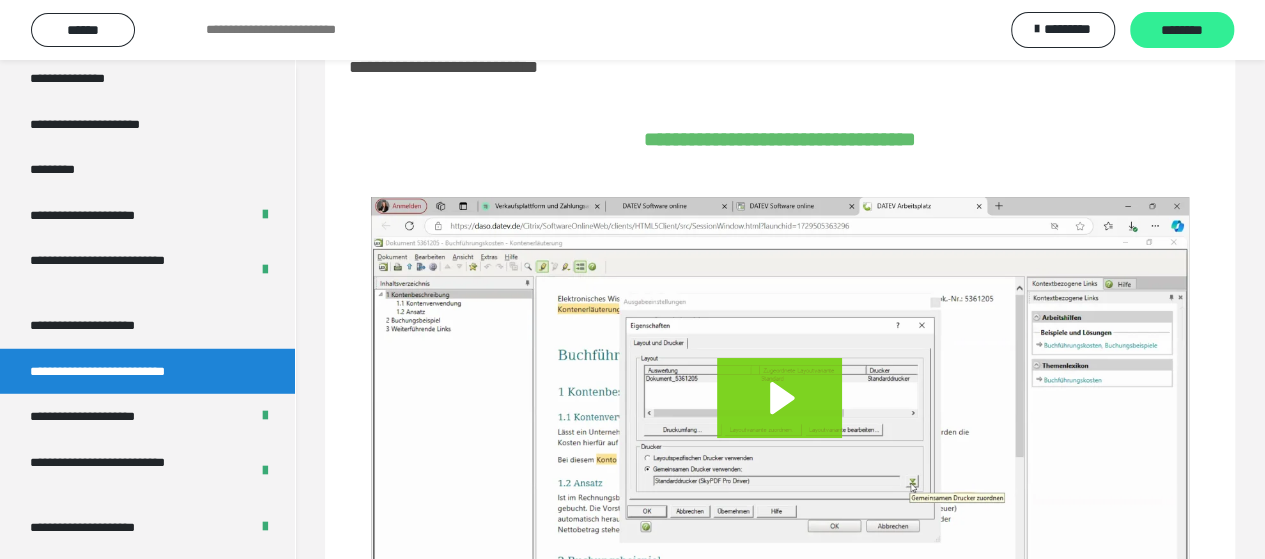 click on "********" at bounding box center [1182, 31] 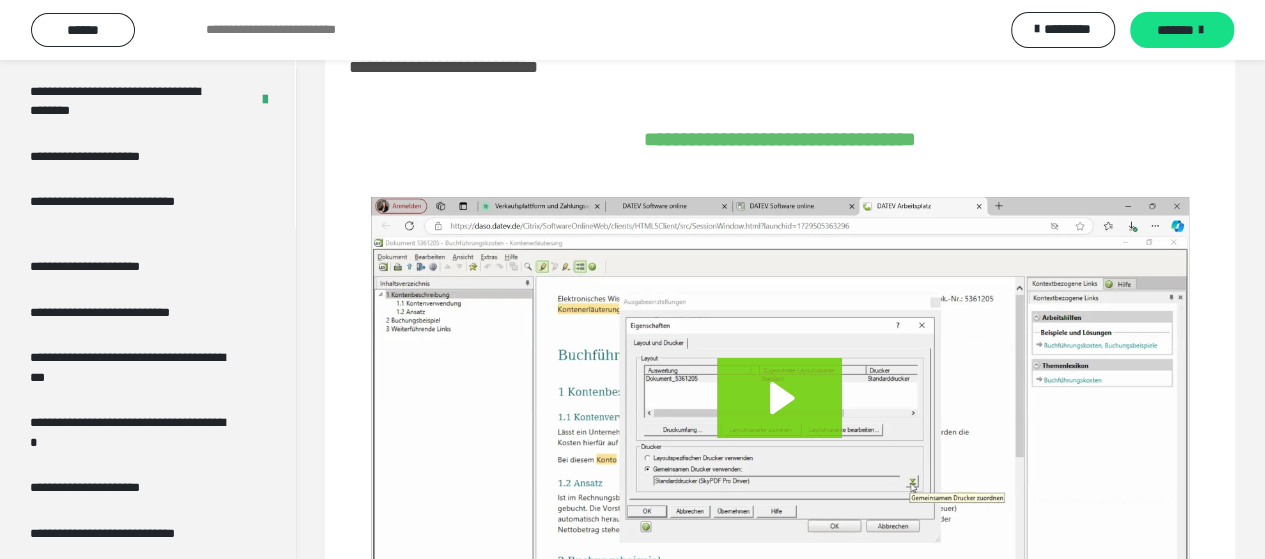 scroll, scrollTop: 3400, scrollLeft: 0, axis: vertical 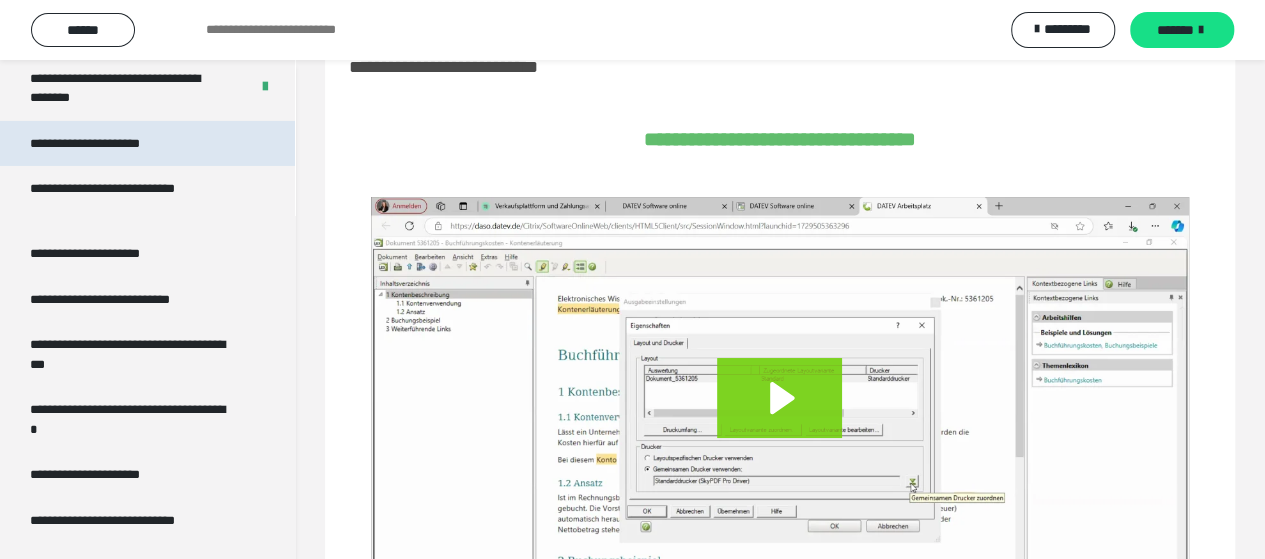 click on "**********" at bounding box center [108, 144] 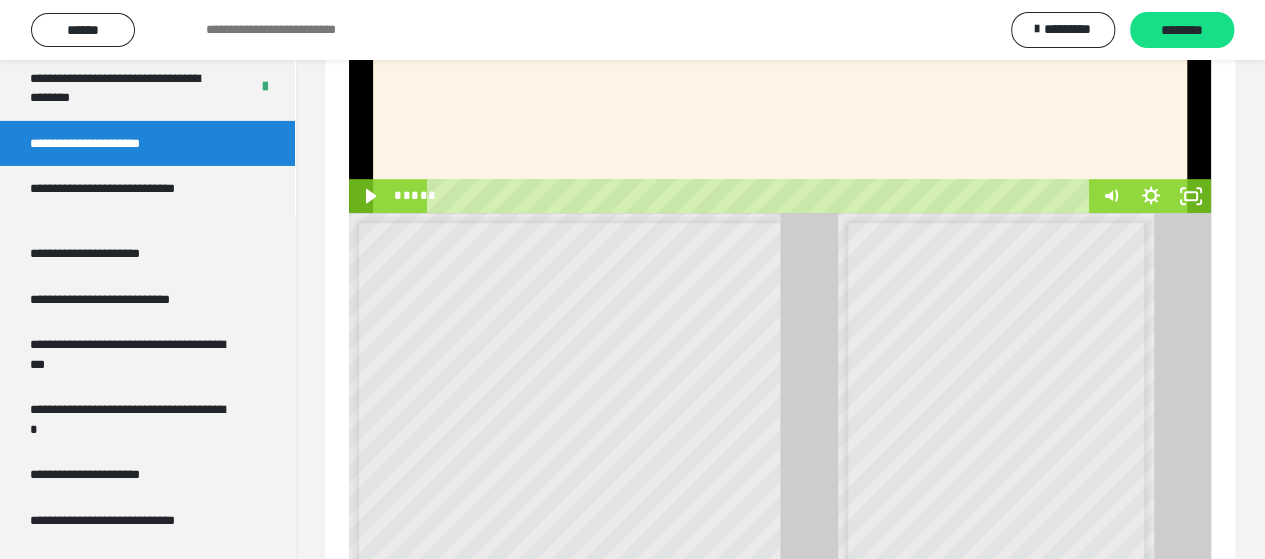 scroll, scrollTop: 460, scrollLeft: 0, axis: vertical 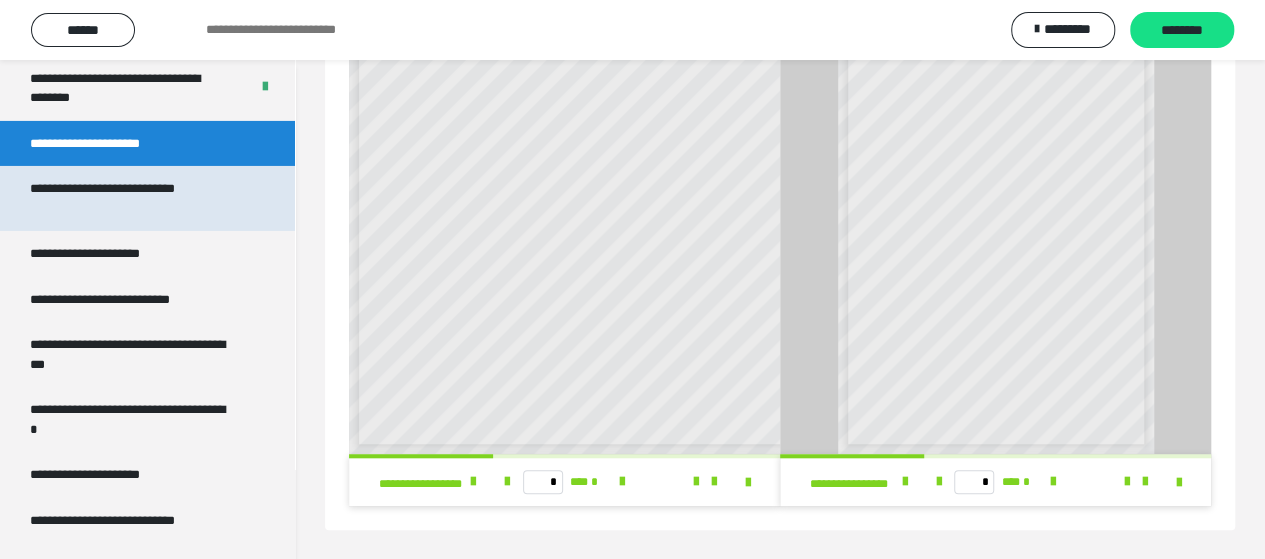 click on "**********" at bounding box center (132, 198) 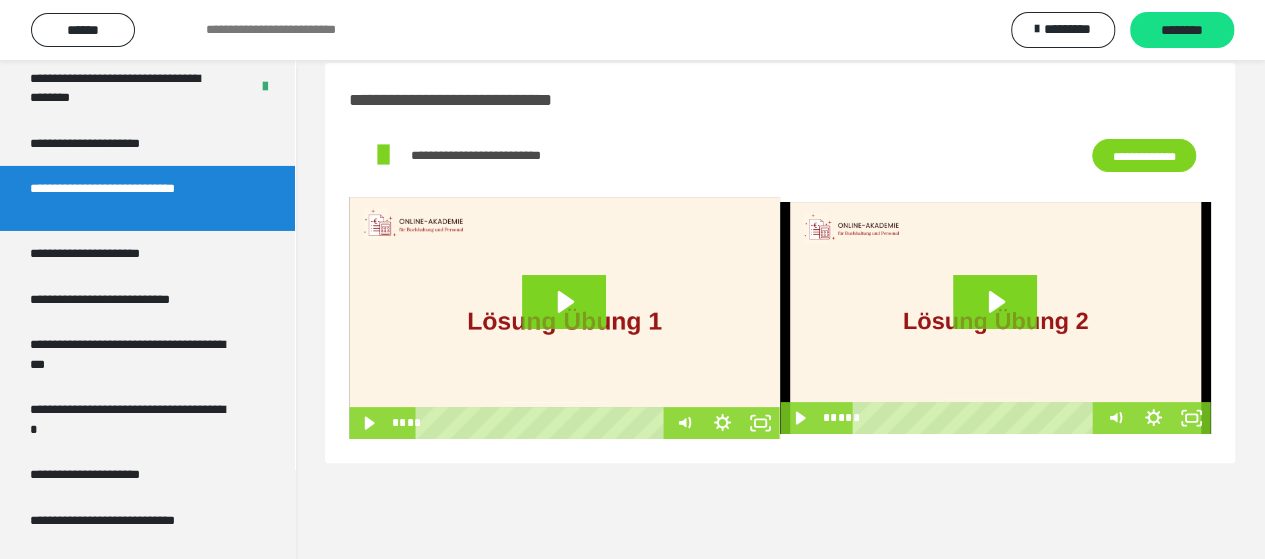 scroll, scrollTop: 60, scrollLeft: 0, axis: vertical 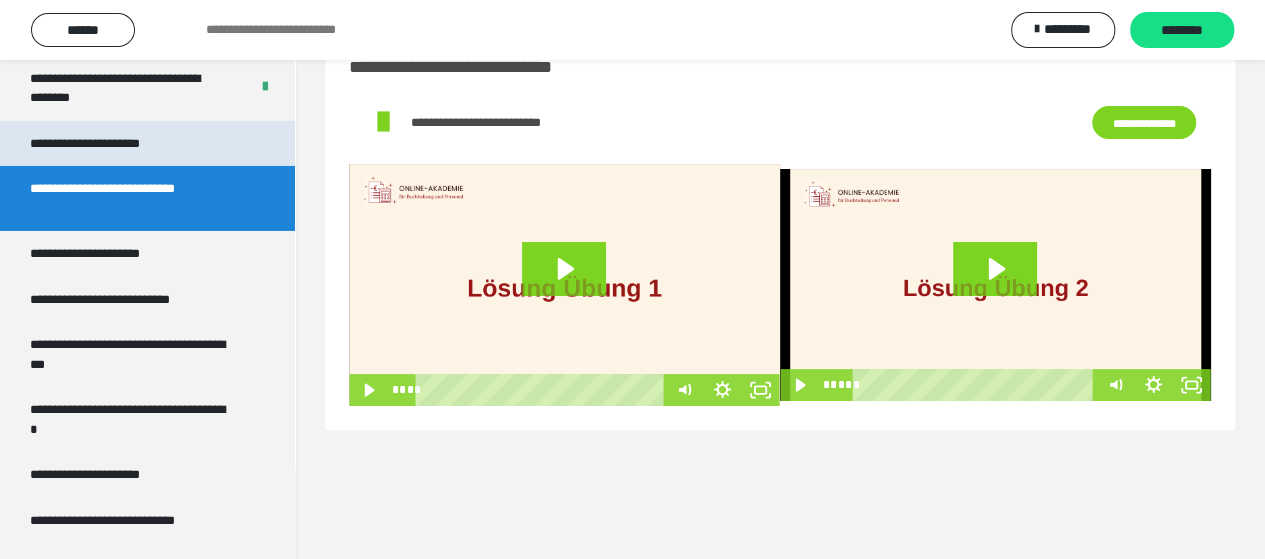 drag, startPoint x: 178, startPoint y: 148, endPoint x: 155, endPoint y: 142, distance: 23.769728 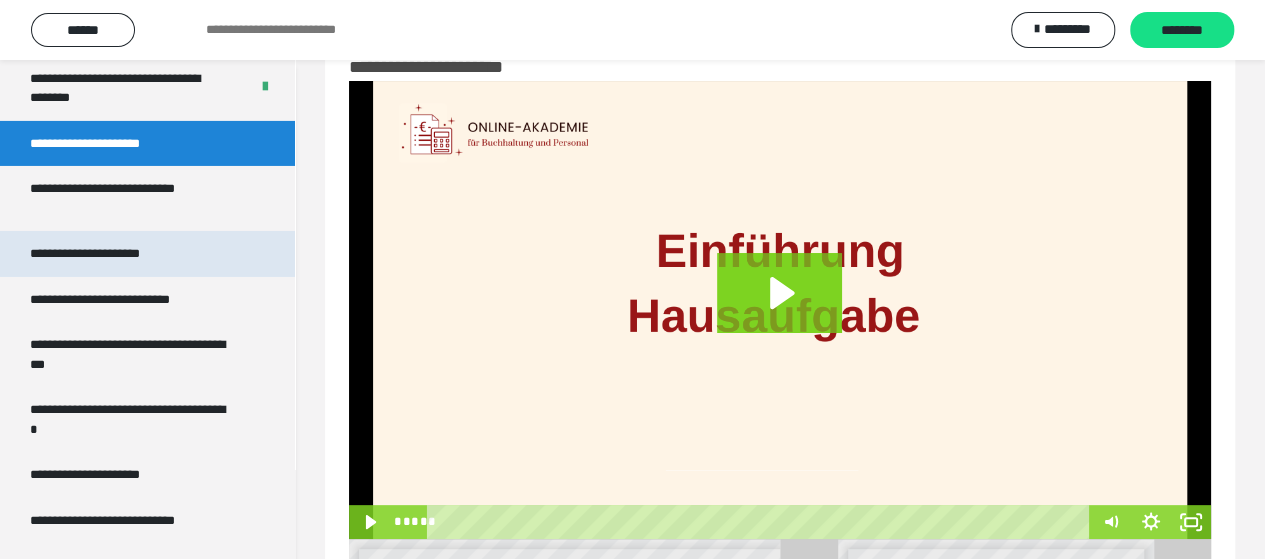 click on "**********" at bounding box center (108, 254) 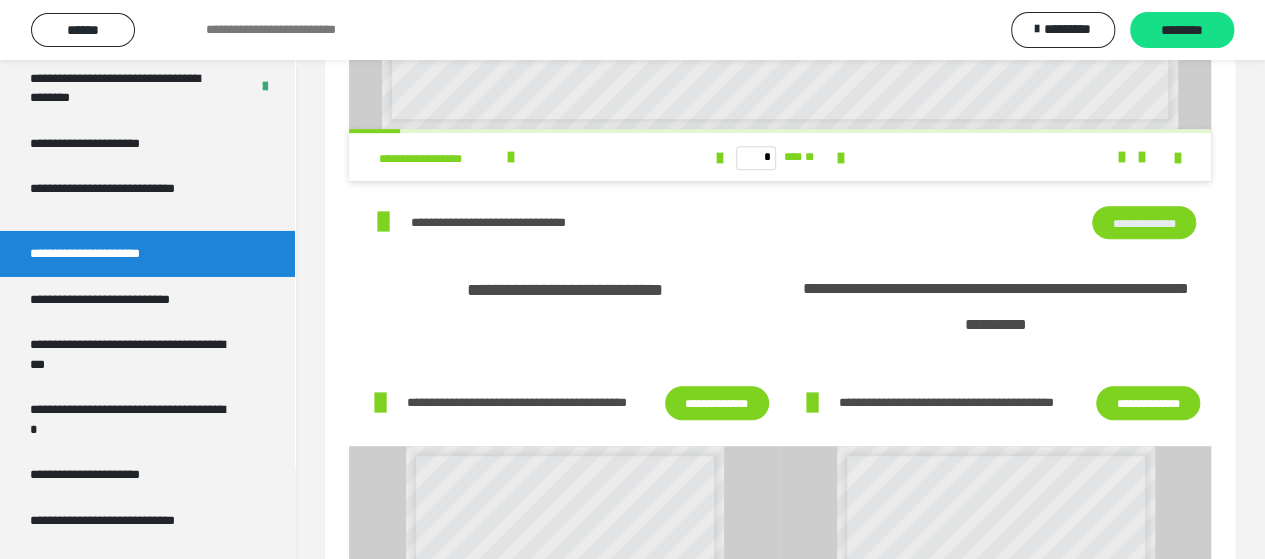 scroll, scrollTop: 960, scrollLeft: 0, axis: vertical 